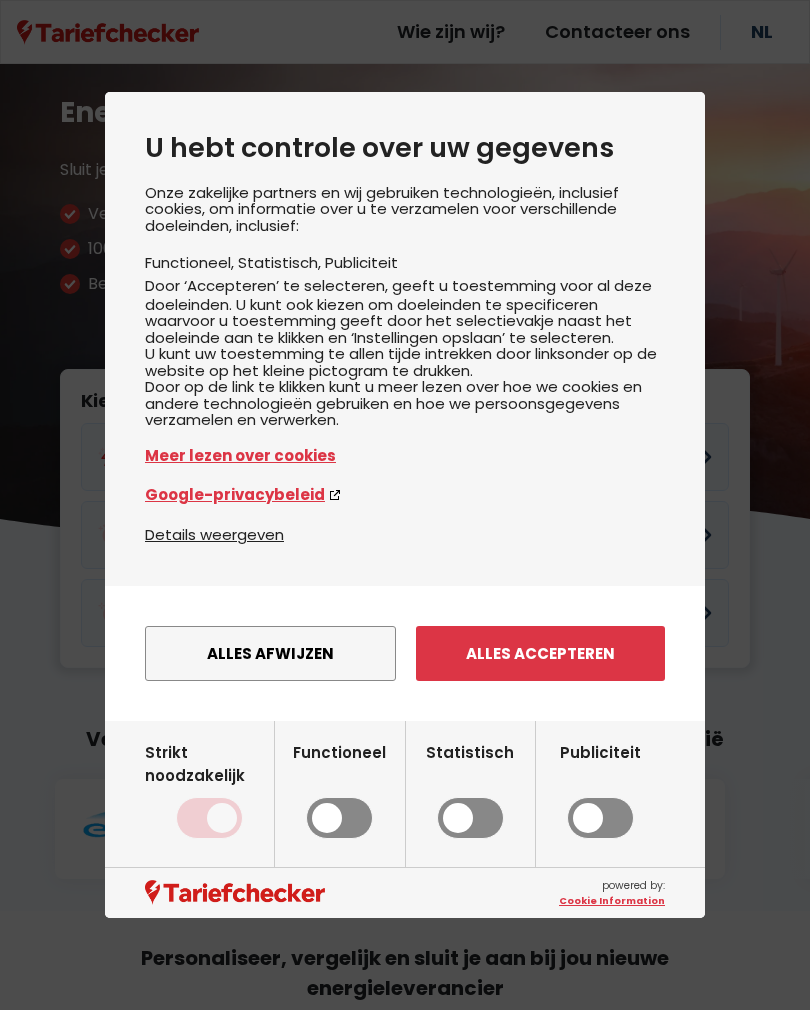 scroll, scrollTop: 0, scrollLeft: 0, axis: both 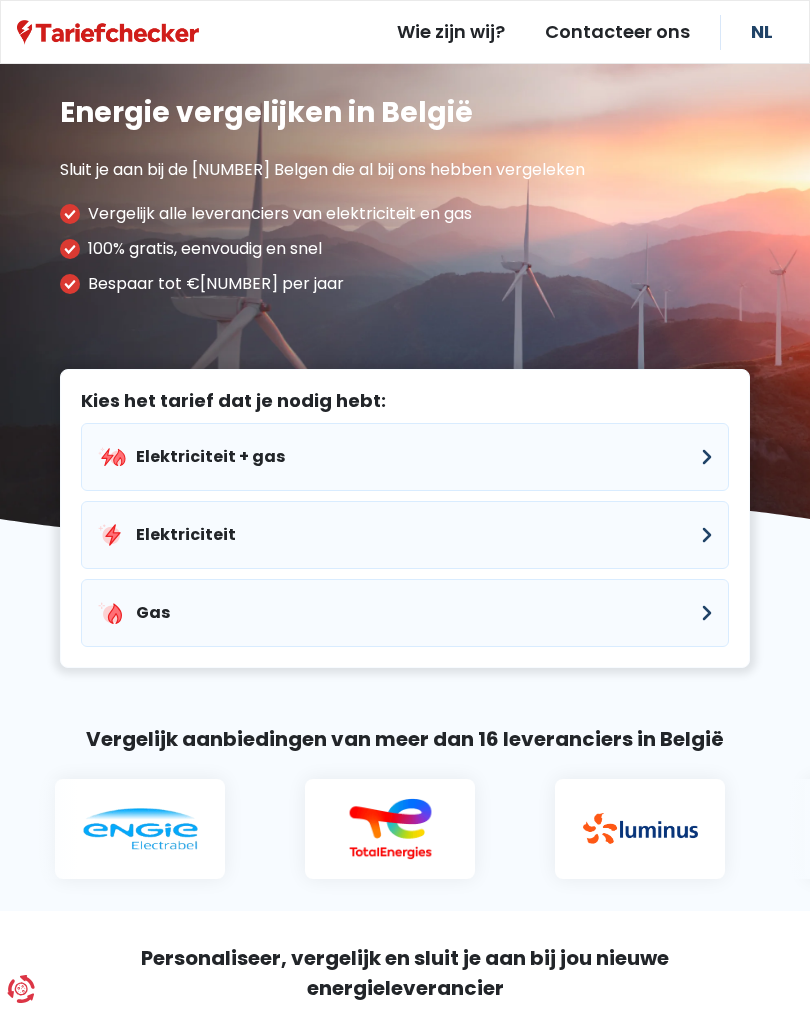 click on "Elektriciteit + gas" at bounding box center (405, 457) 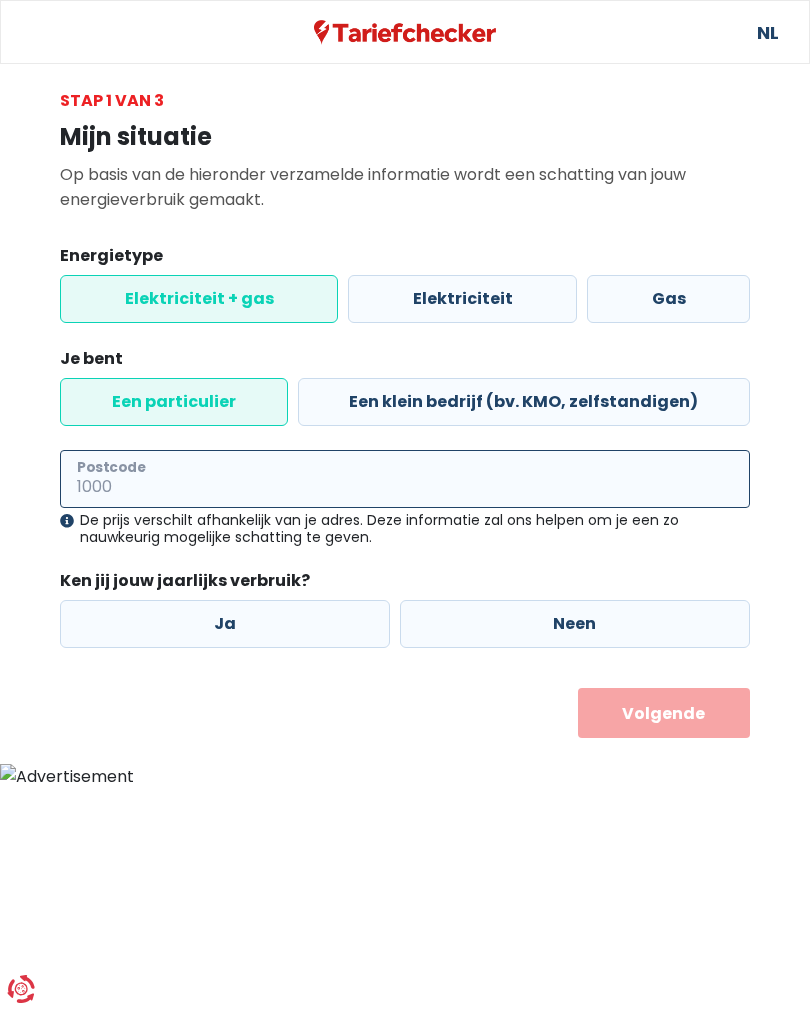 click on "Postcode" at bounding box center (405, 479) 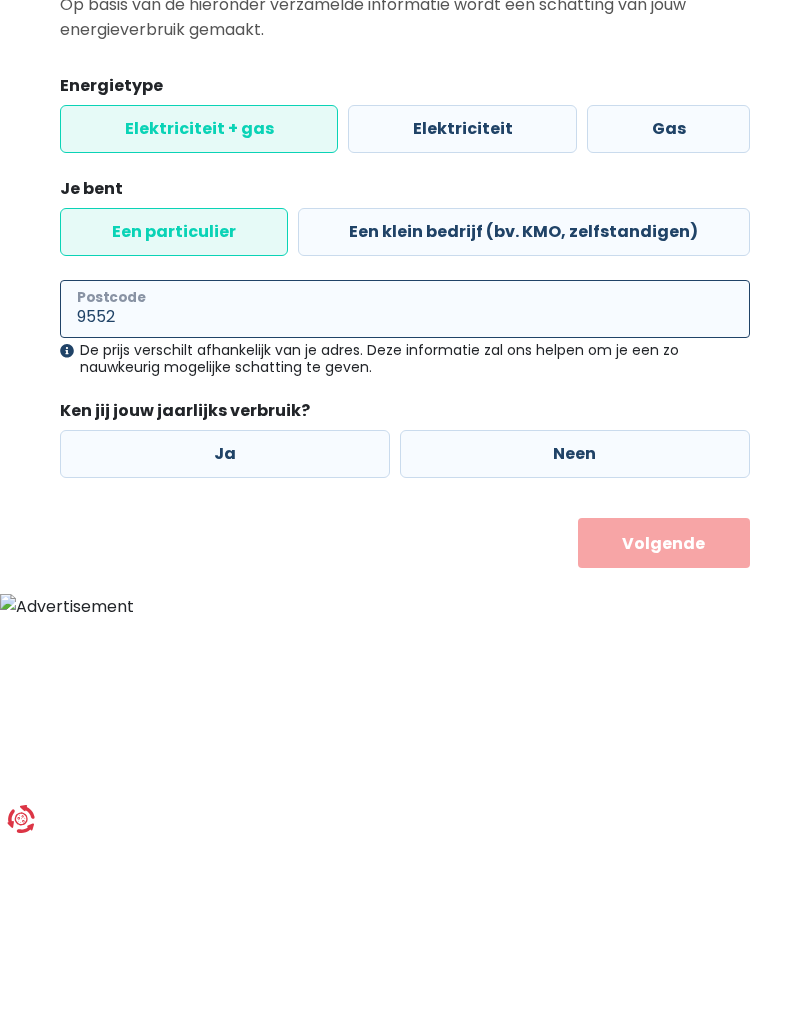 type on "9552" 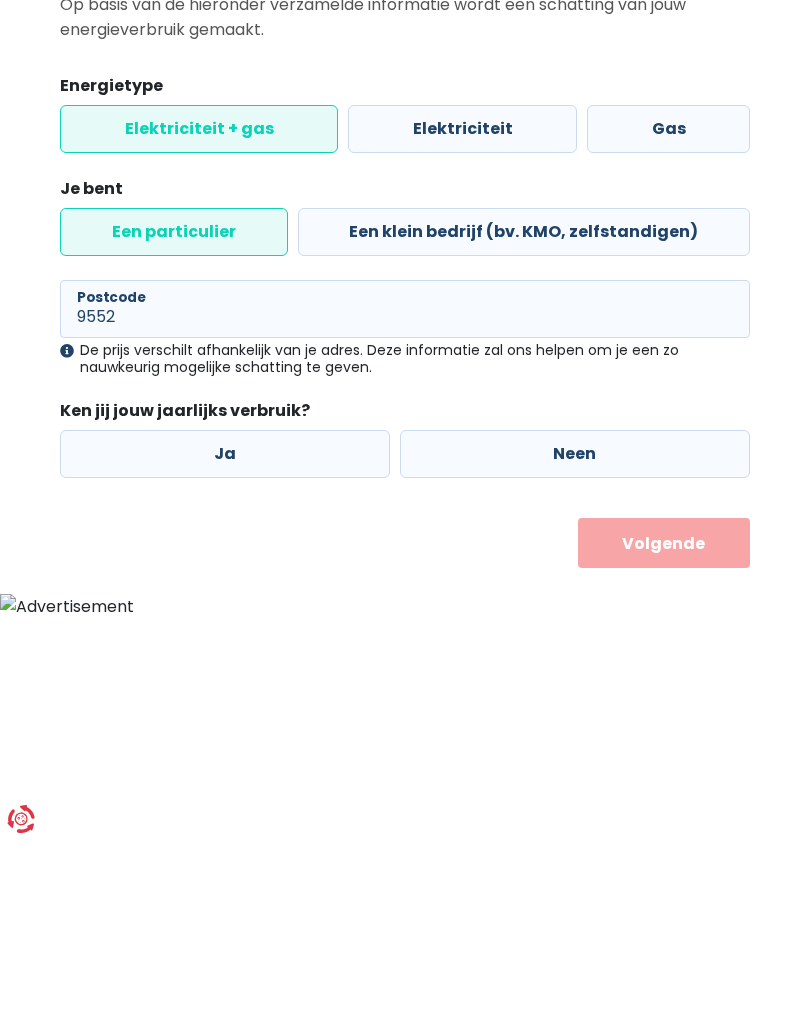 click on "Neen" at bounding box center (575, 624) 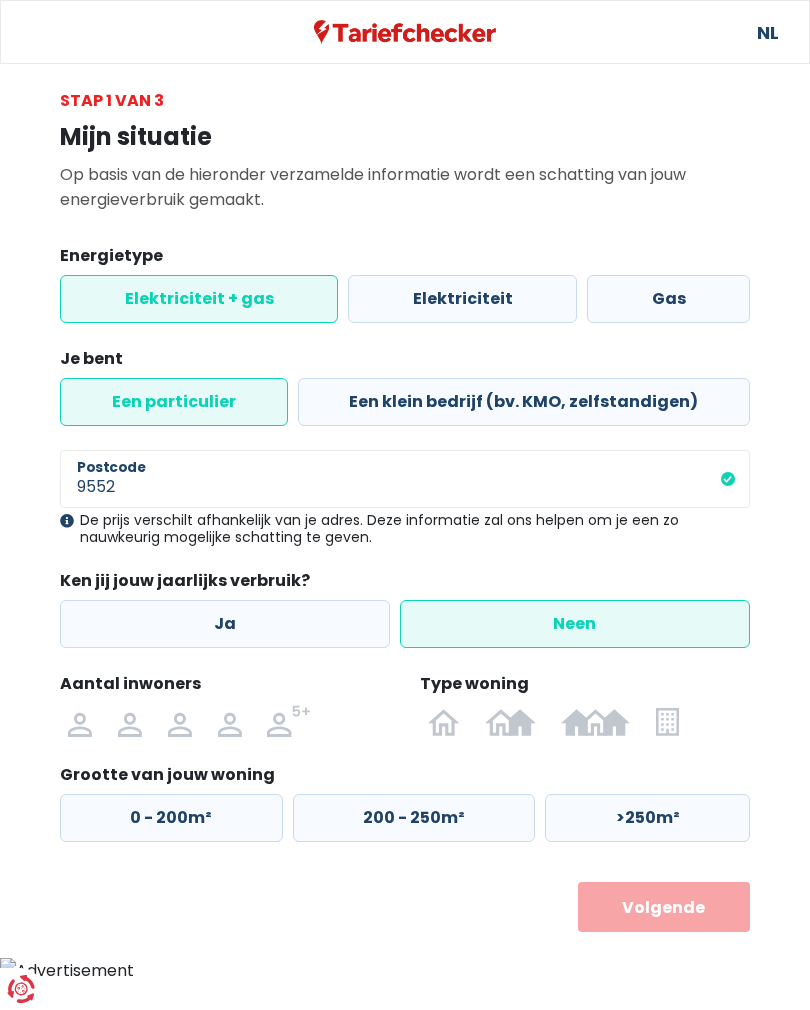 click at bounding box center [0, 0] 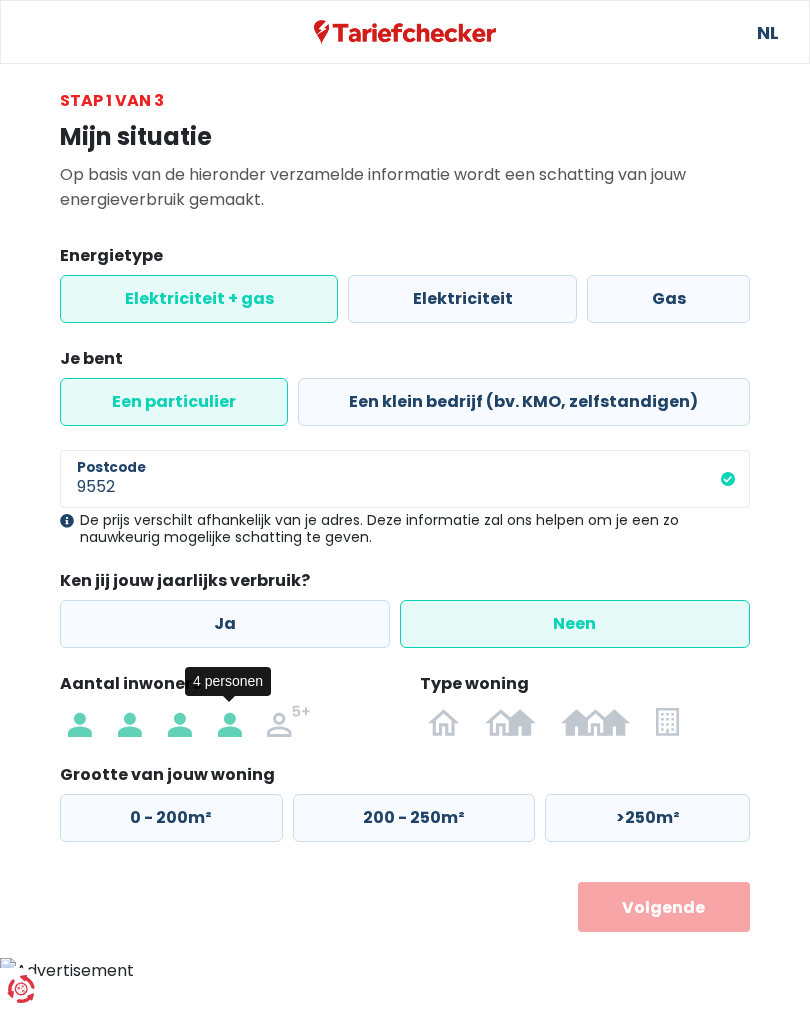 click at bounding box center [0, 0] 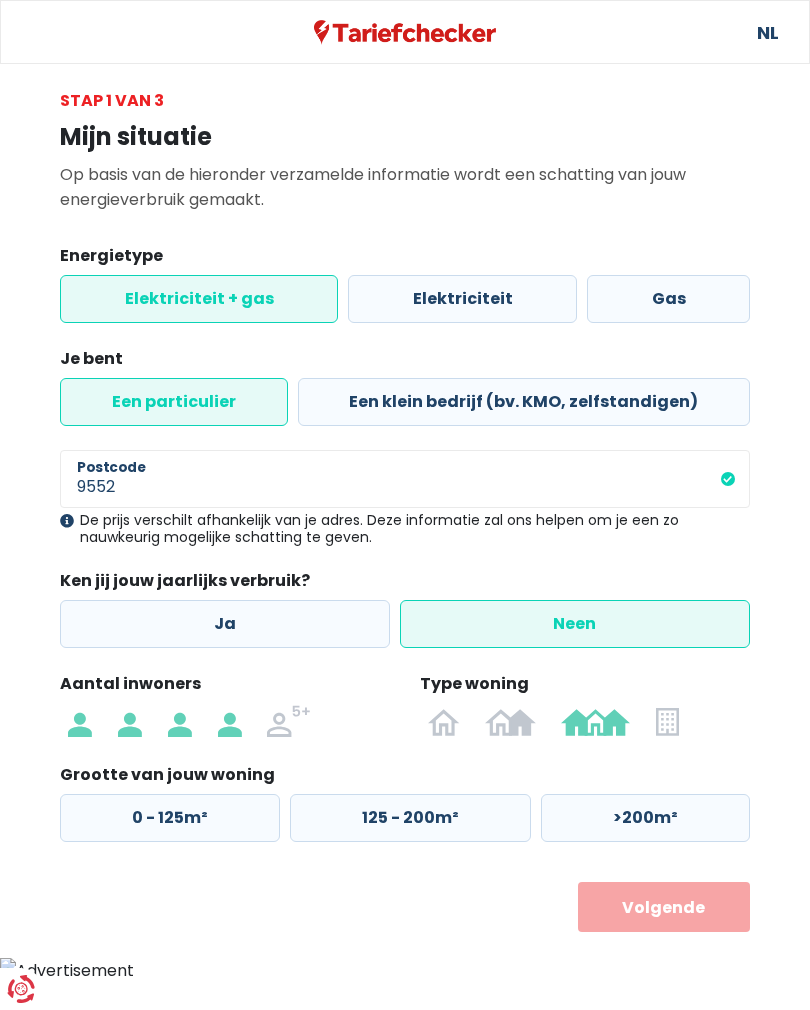 click on "0 - 125m²" at bounding box center [170, 818] 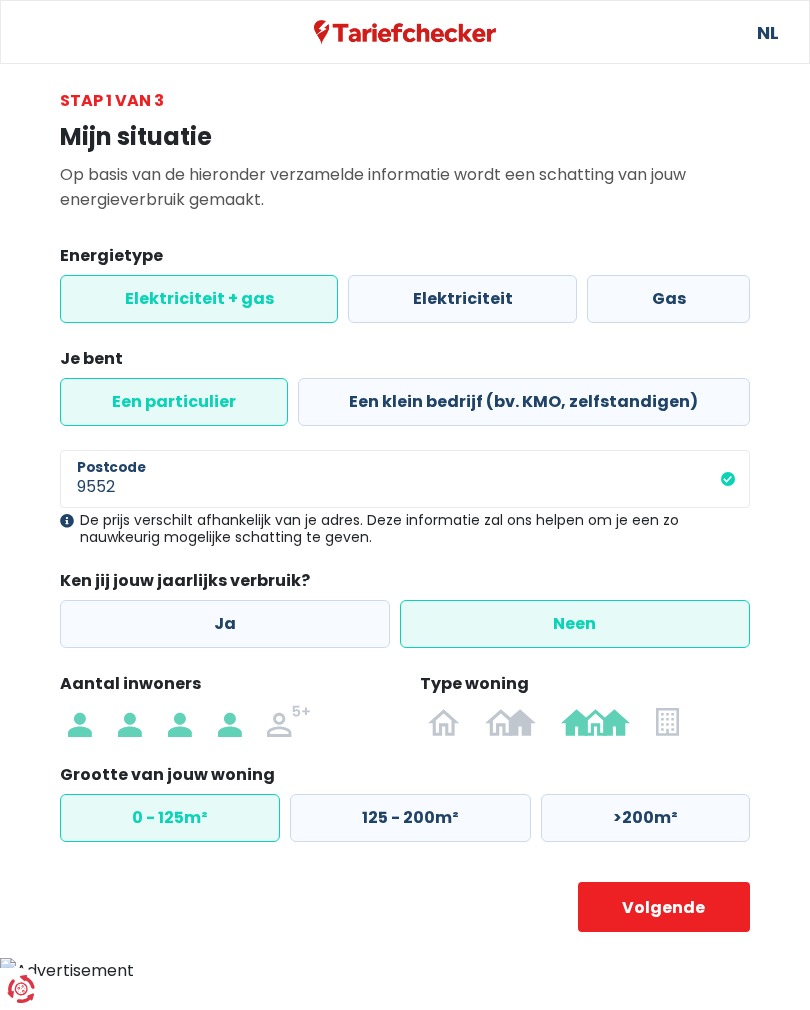 click on "Volgende" at bounding box center [664, 907] 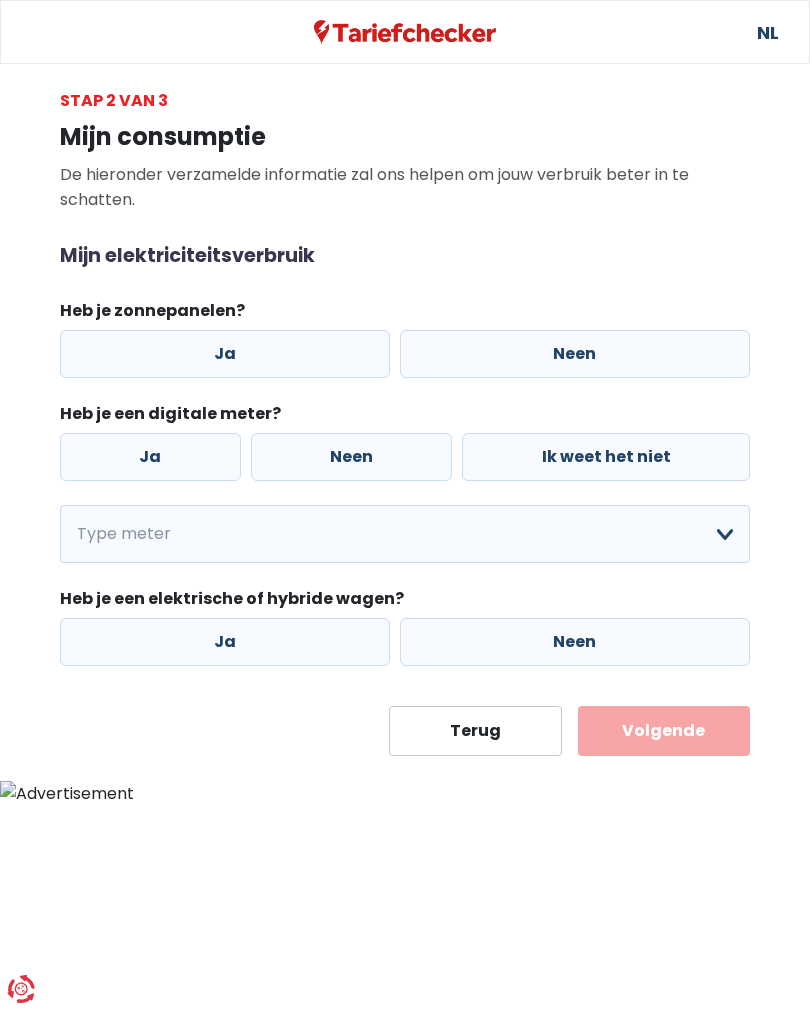click on "Ja" at bounding box center (225, 354) 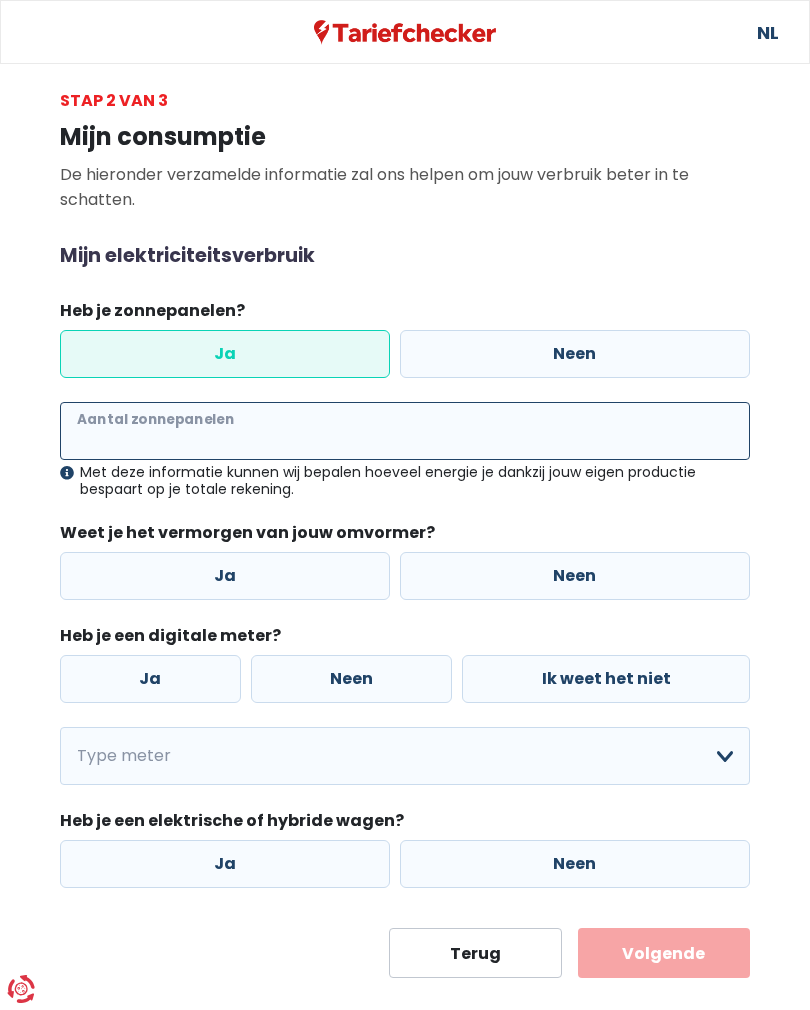 click on "Aantal zonnepanelen" at bounding box center (405, 431) 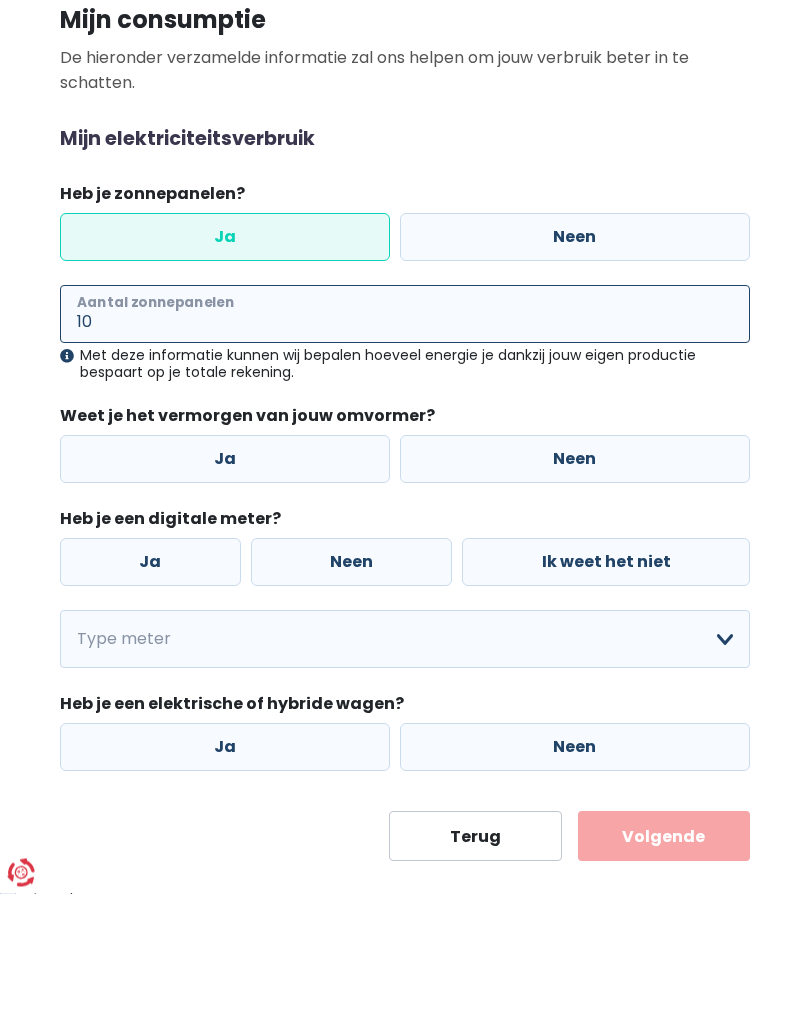 type on "10" 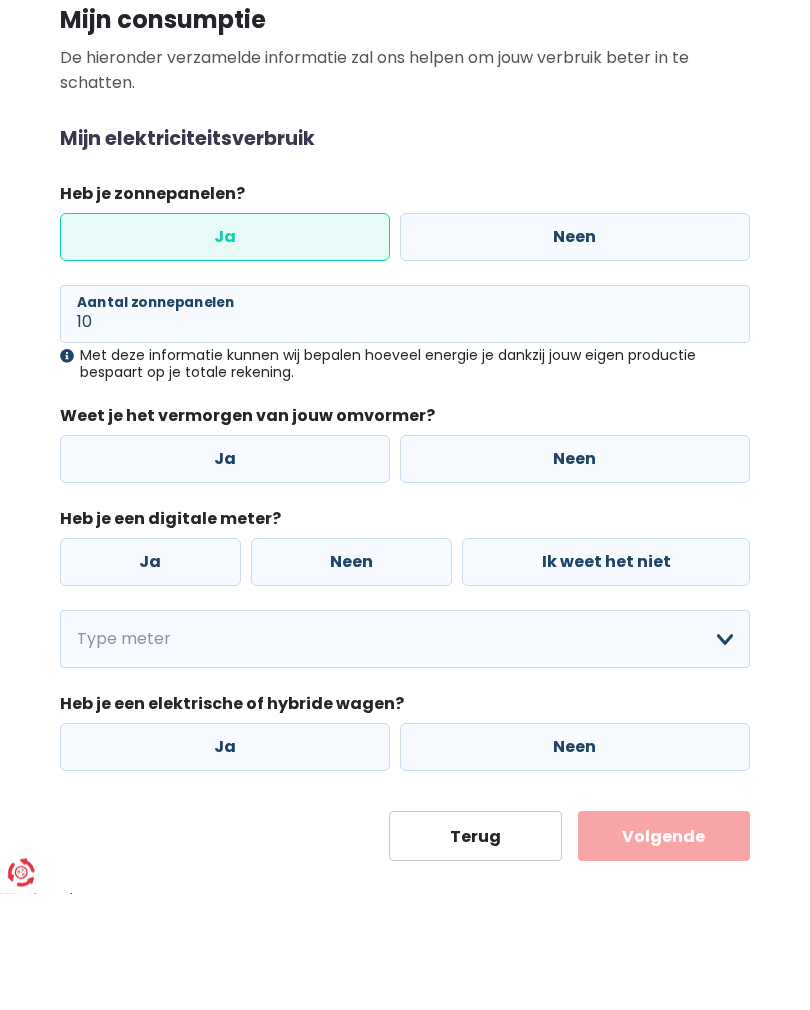 click on "Ja" at bounding box center [225, 576] 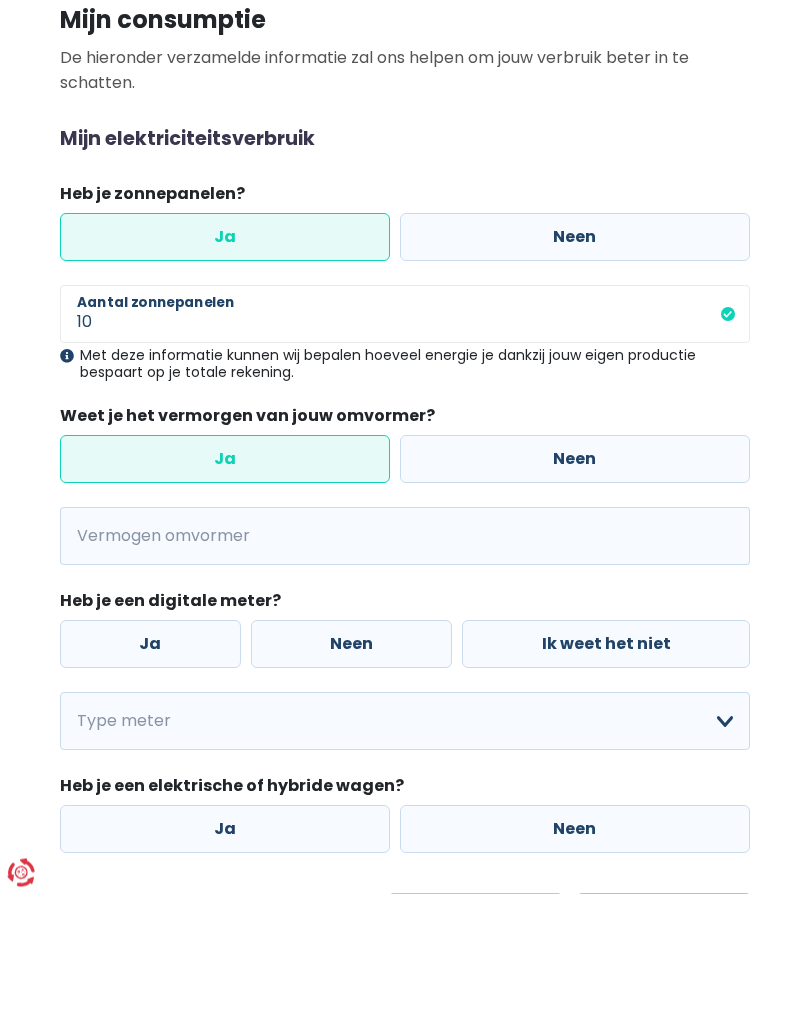 scroll, scrollTop: 15, scrollLeft: 0, axis: vertical 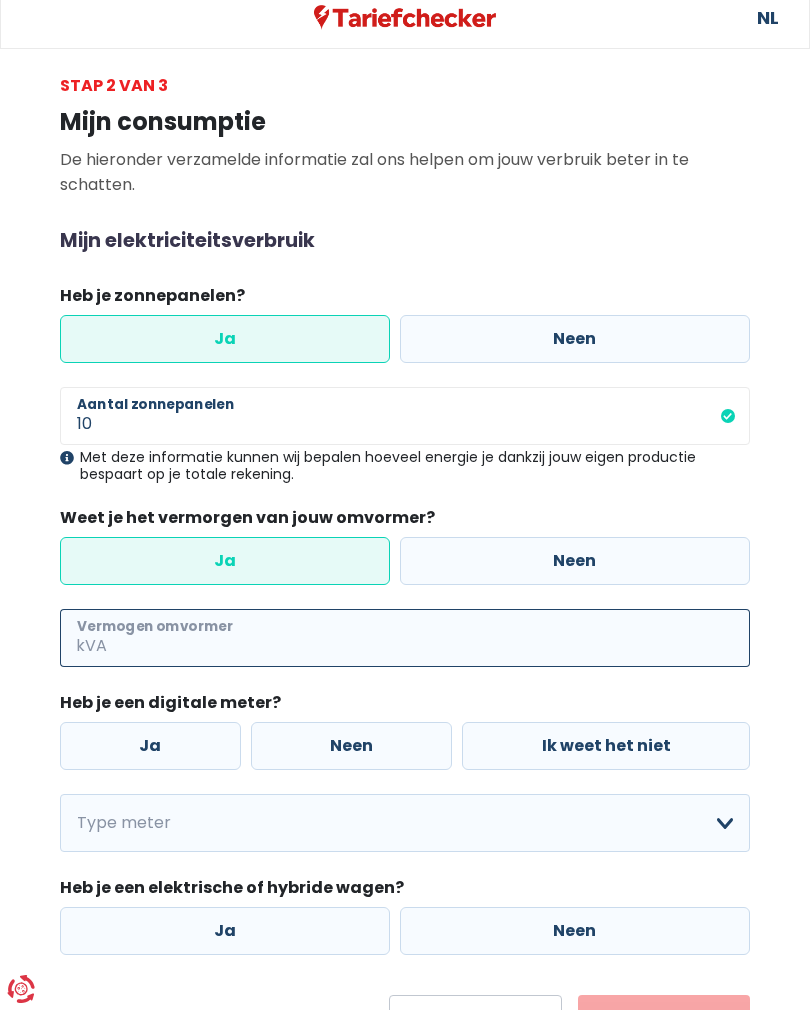click on "Vermogen omvormer" at bounding box center [430, 638] 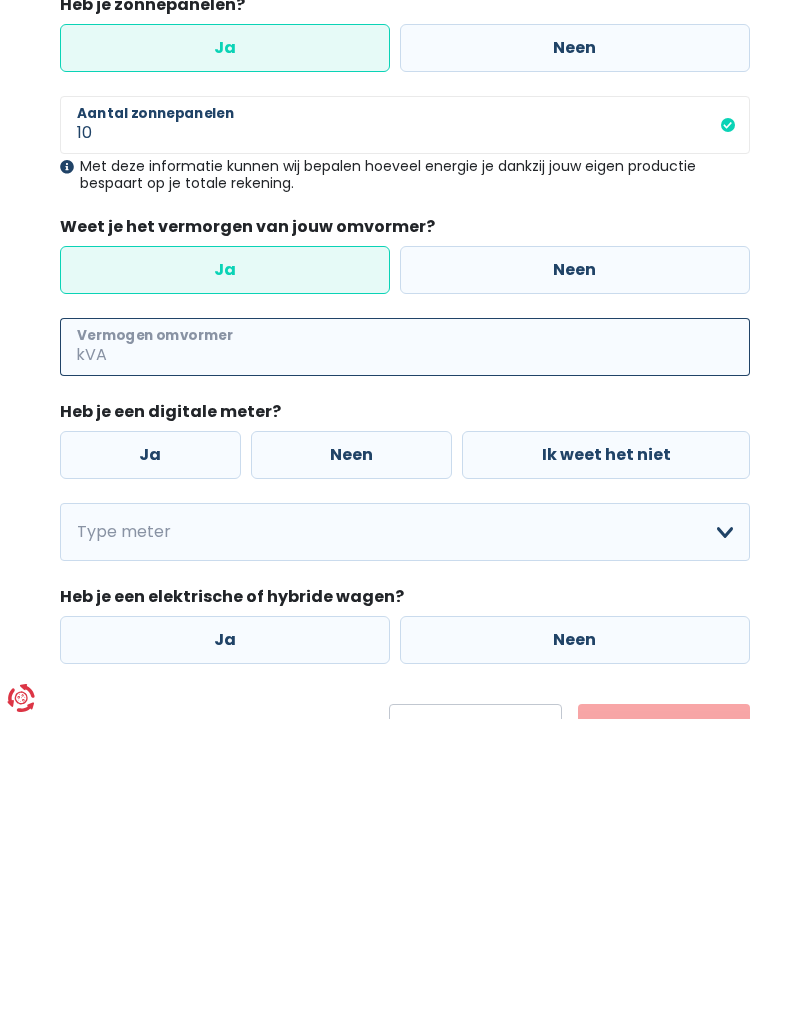 type on "1" 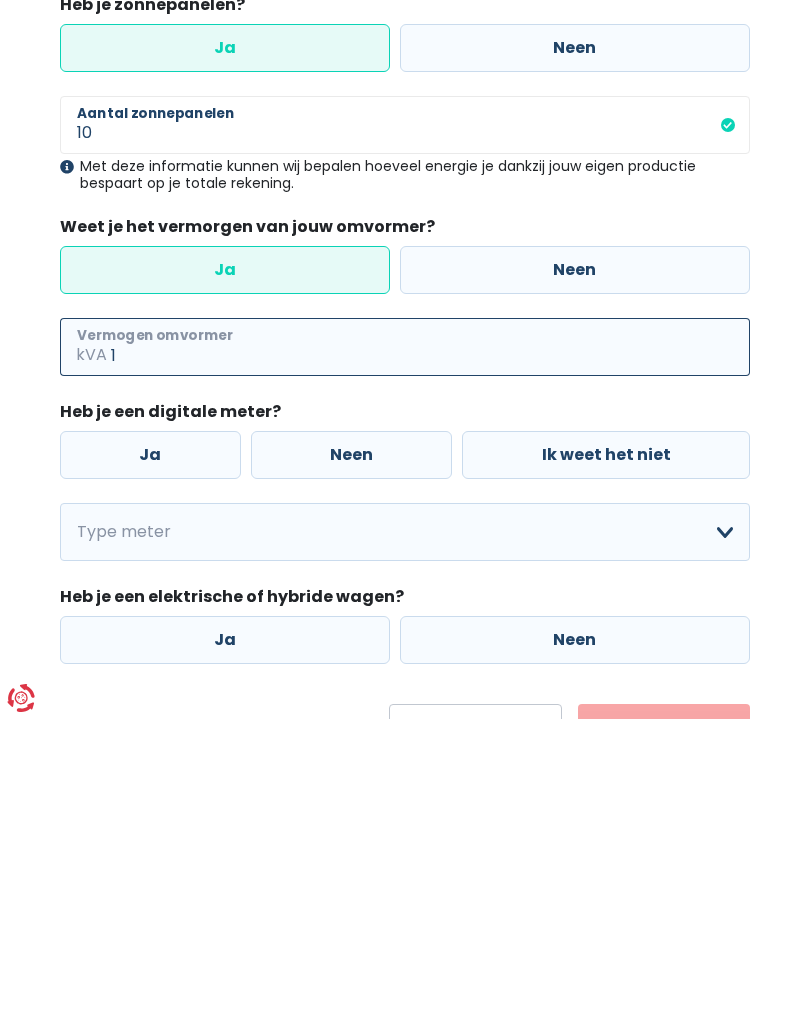 type 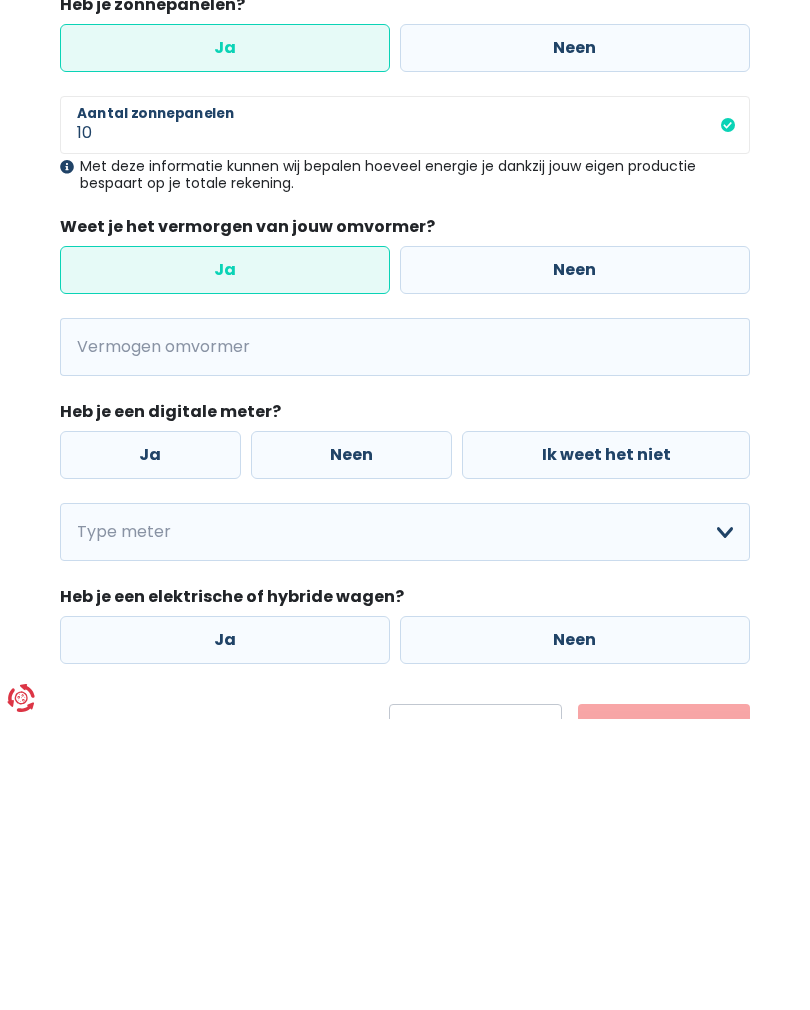 click on "Neen" at bounding box center (575, 561) 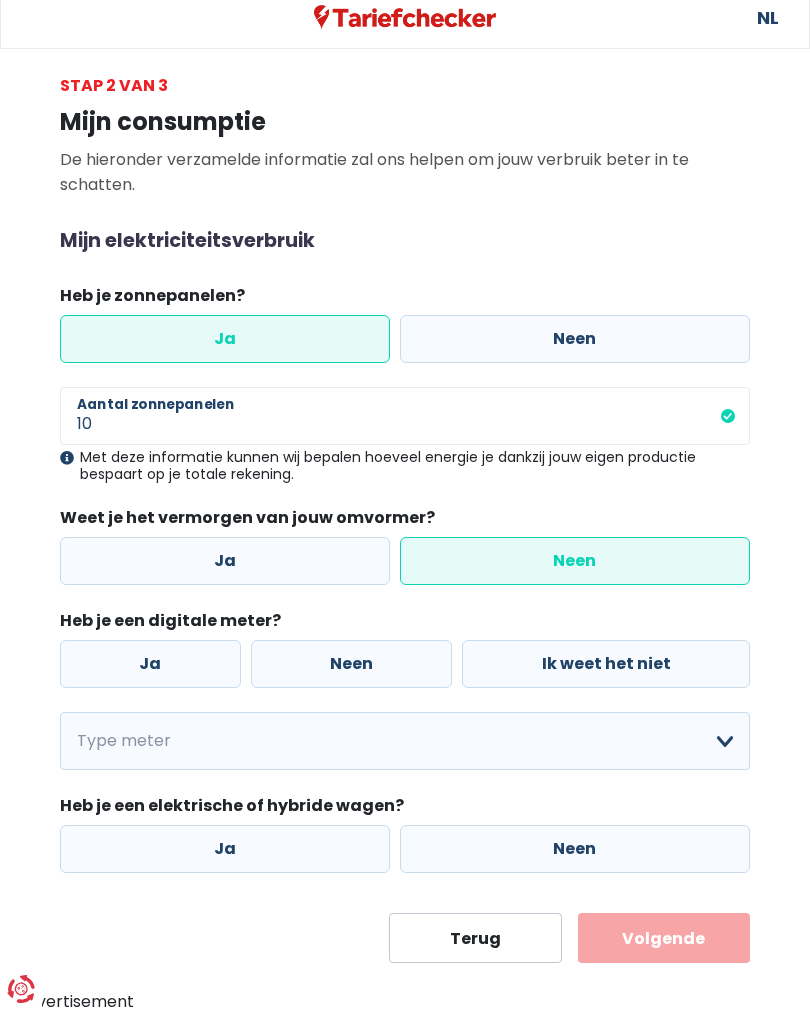 click on "Heb je een digitale meter?" at bounding box center (405, 624) 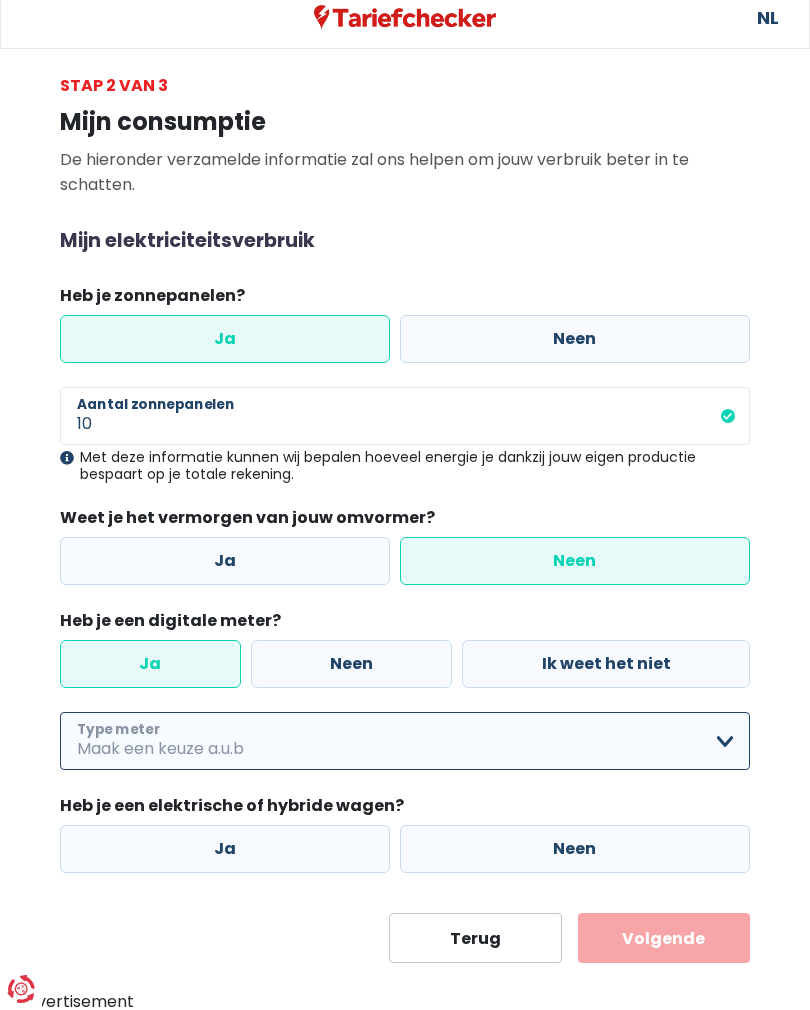 click on "Enkelvoudig Tweevoudig Enkelvoudig + uitsluitend nachttarief Tweevoudig + uitsluitend nachttarief Ik weet het niet
Maak een keuze a.u.b" at bounding box center (405, 741) 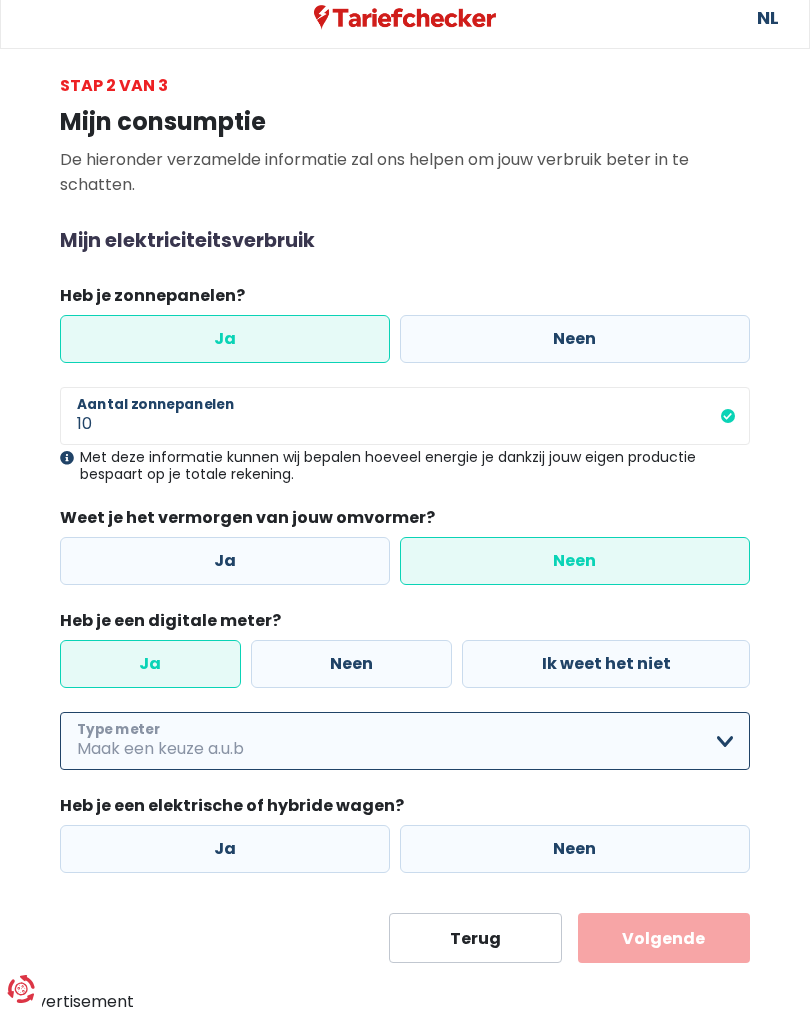 select on "day_night_bi_hourly" 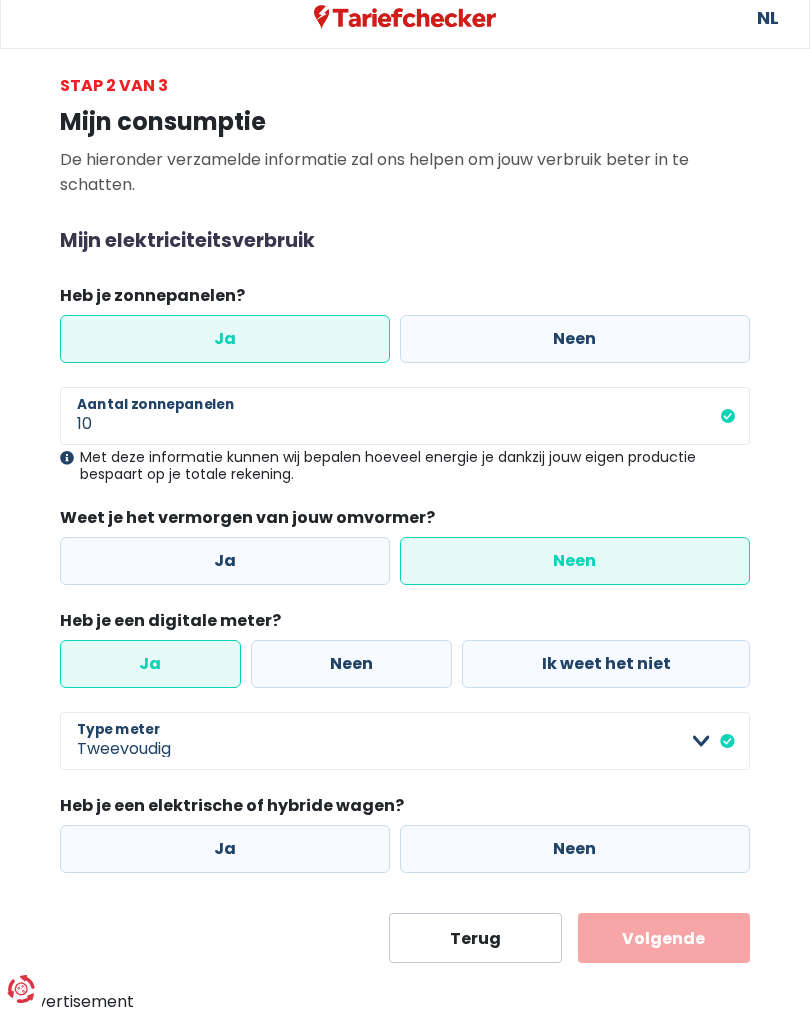 click on "Neen" at bounding box center [575, 849] 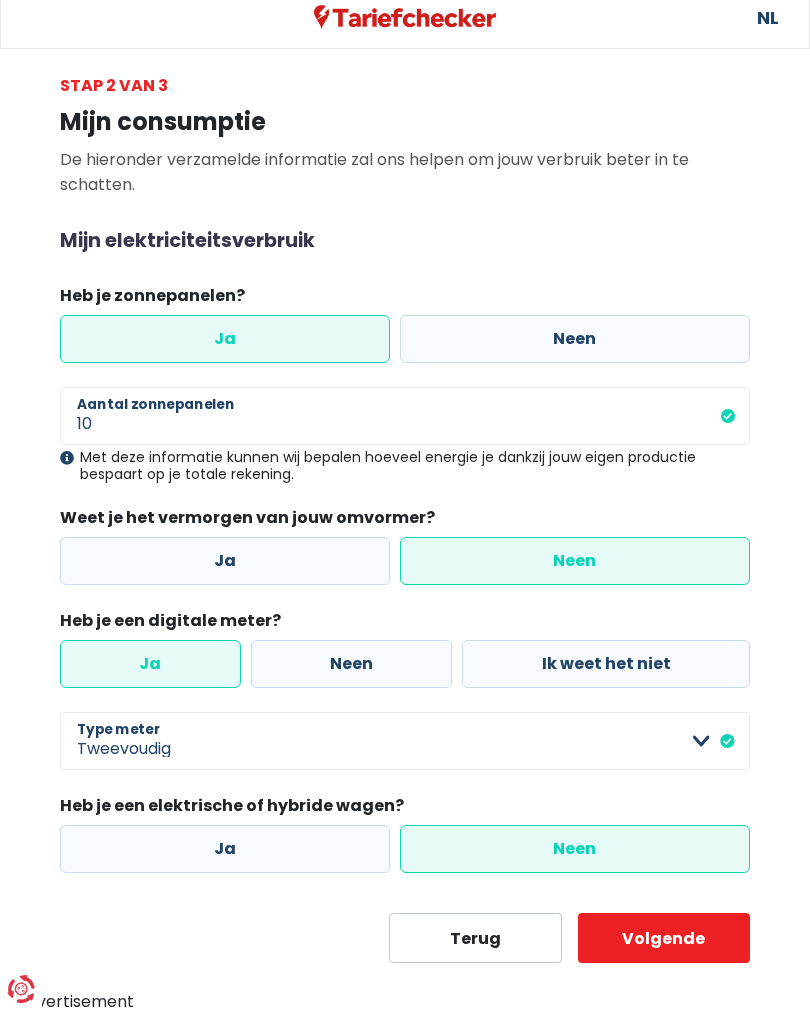 click on "Volgende" at bounding box center (664, 938) 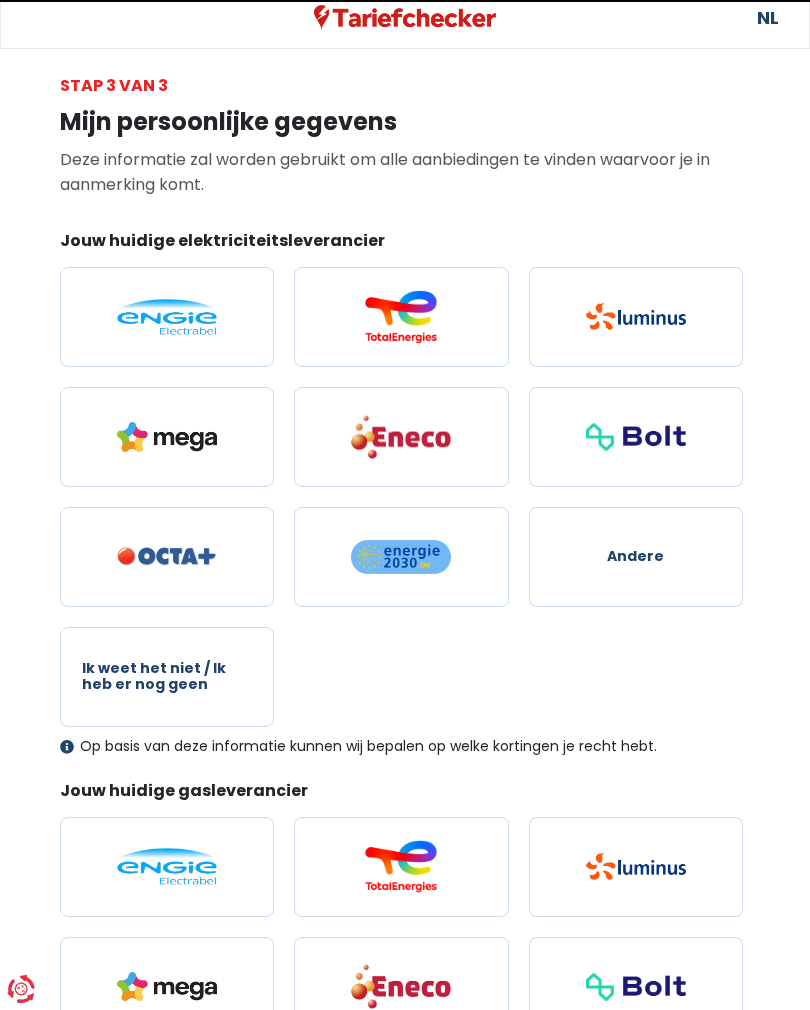 scroll, scrollTop: 0, scrollLeft: 0, axis: both 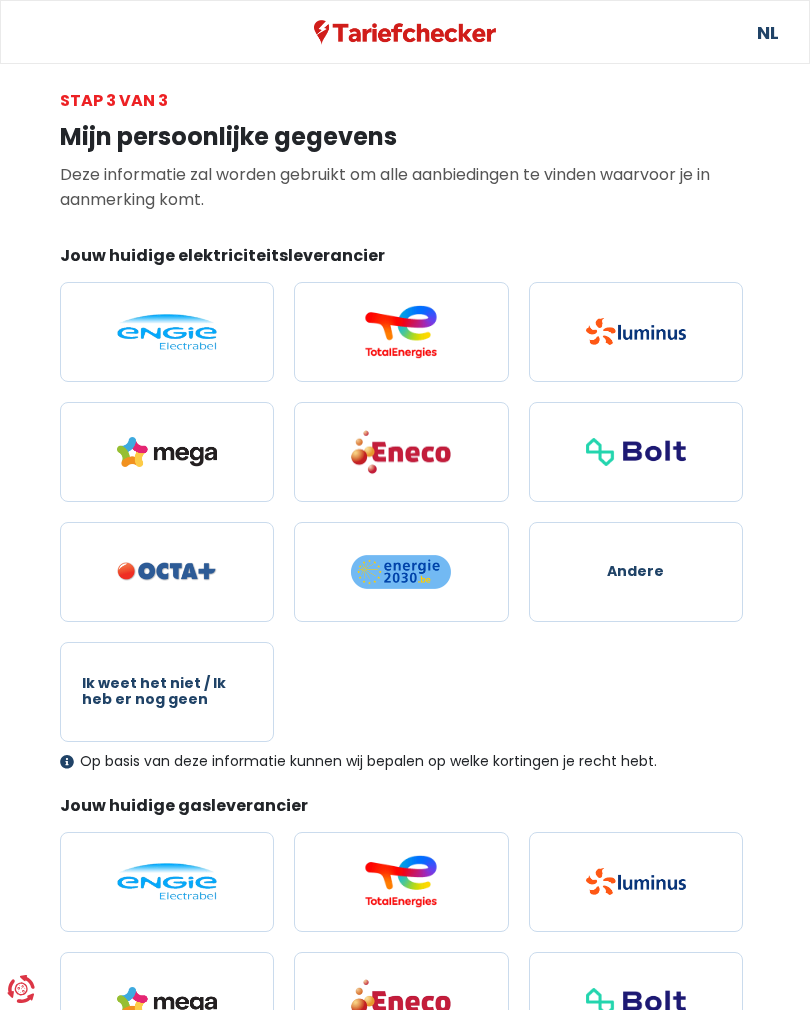 click at bounding box center [401, 332] 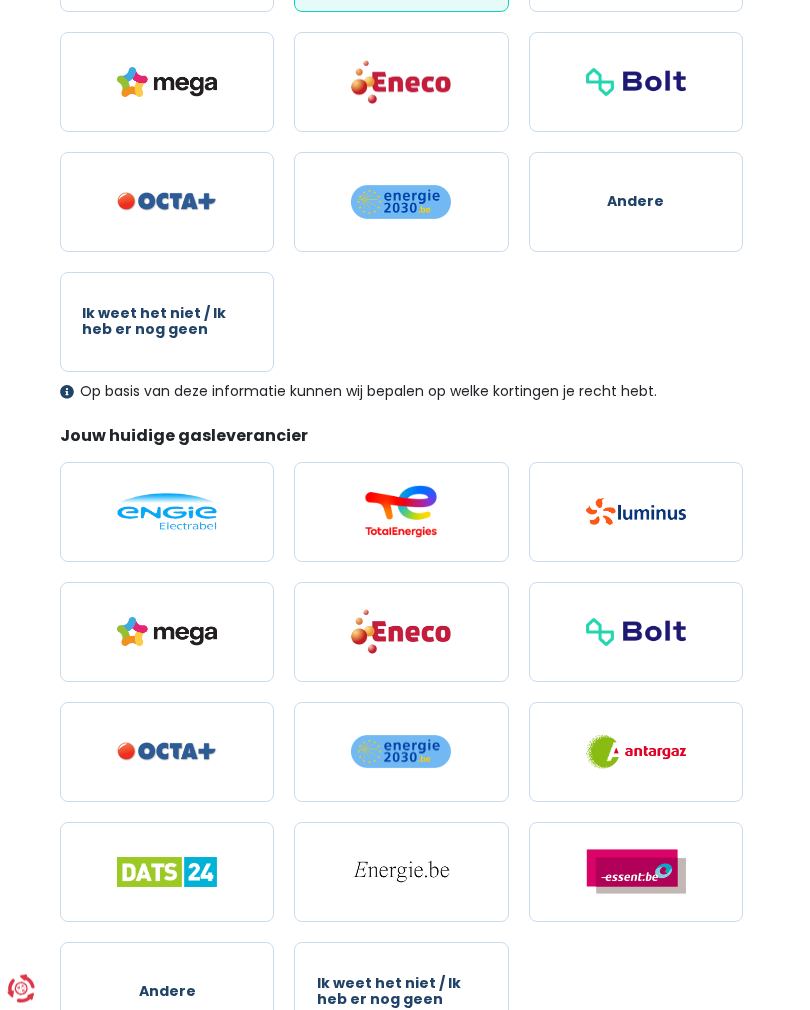 scroll, scrollTop: 370, scrollLeft: 0, axis: vertical 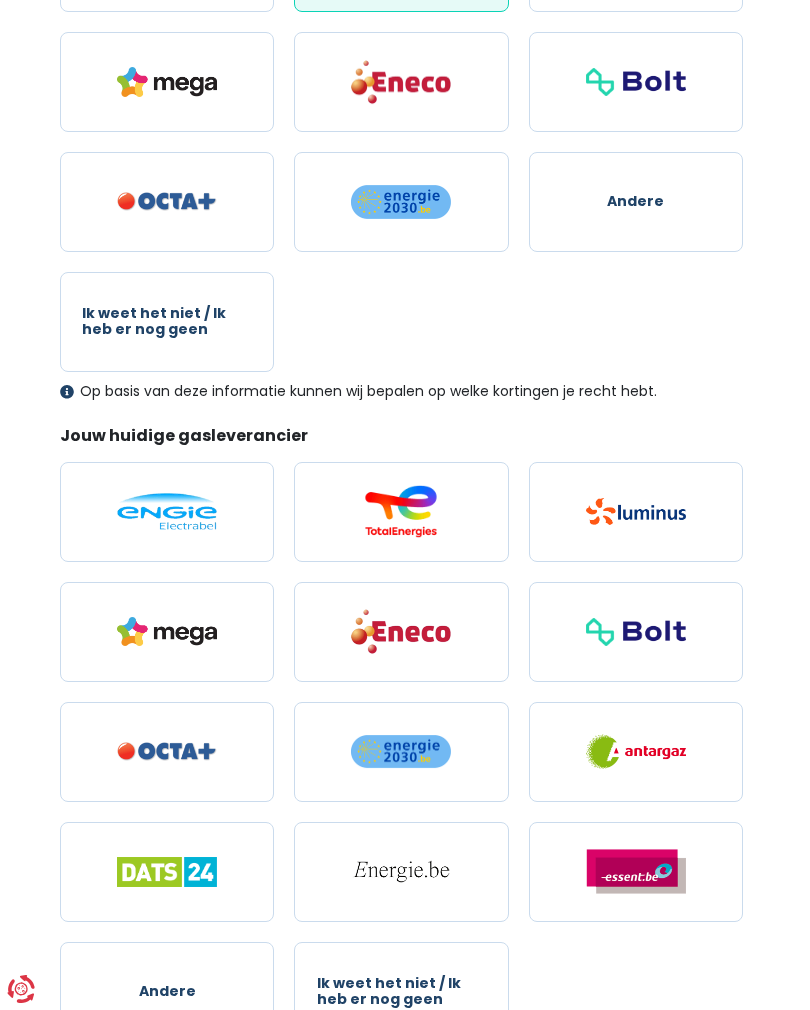 click at bounding box center (401, 512) 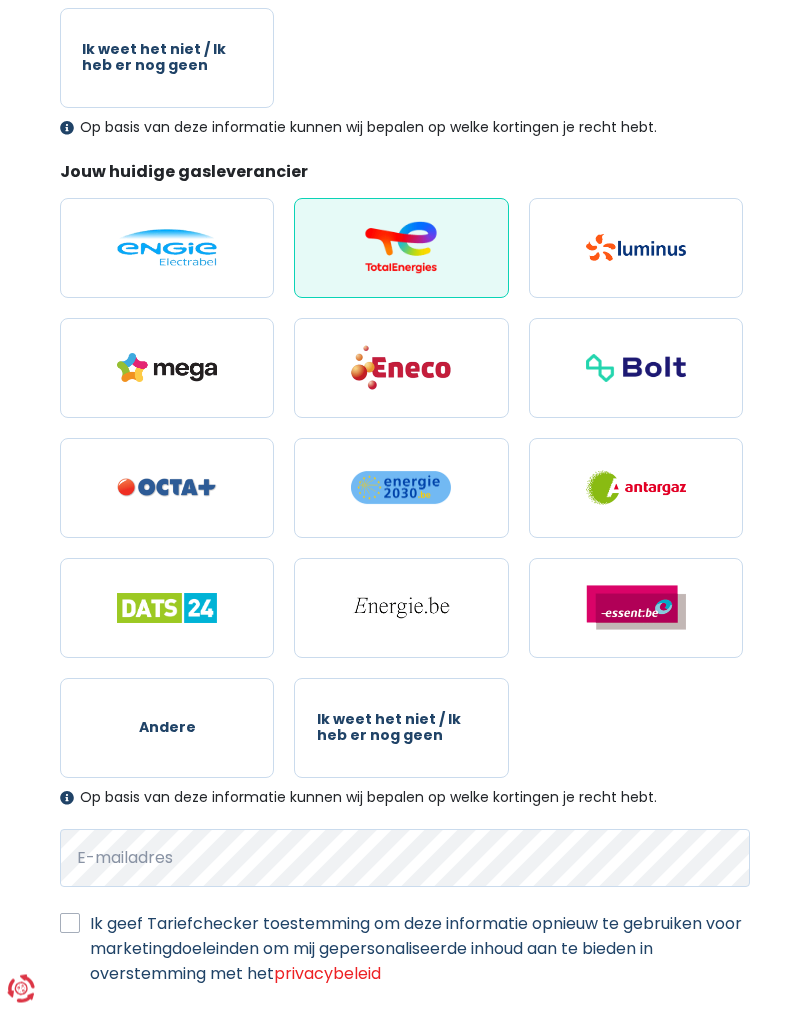 scroll, scrollTop: 716, scrollLeft: 0, axis: vertical 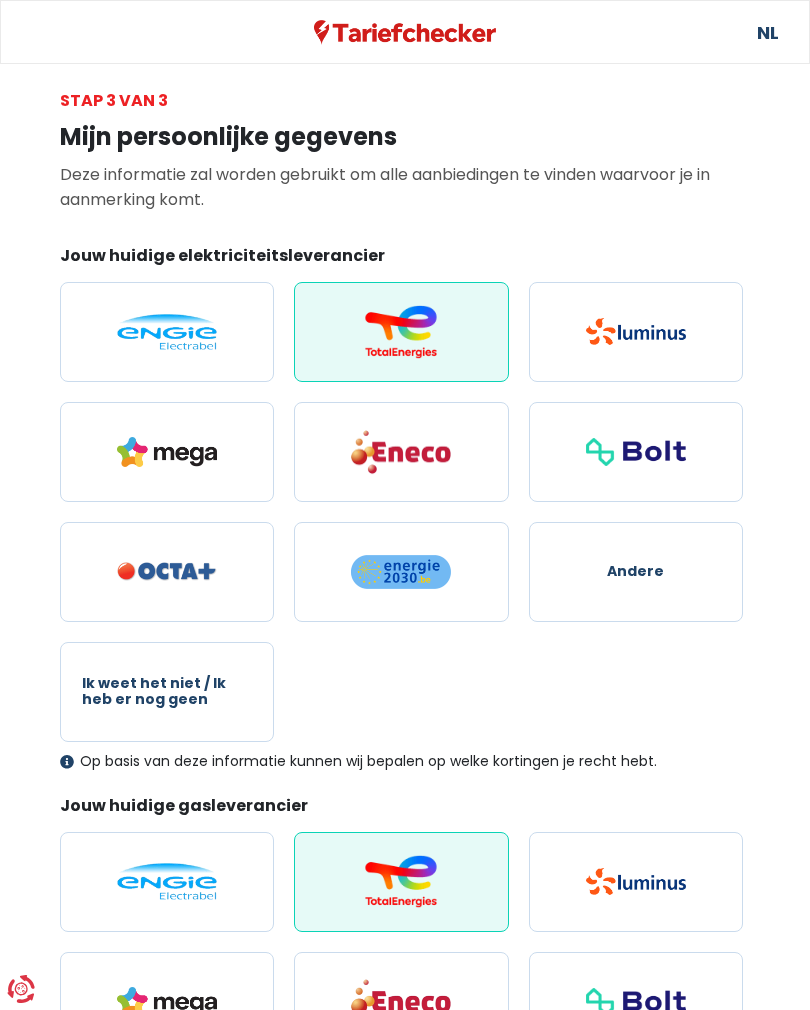 select on "day_night_bi_hourly" 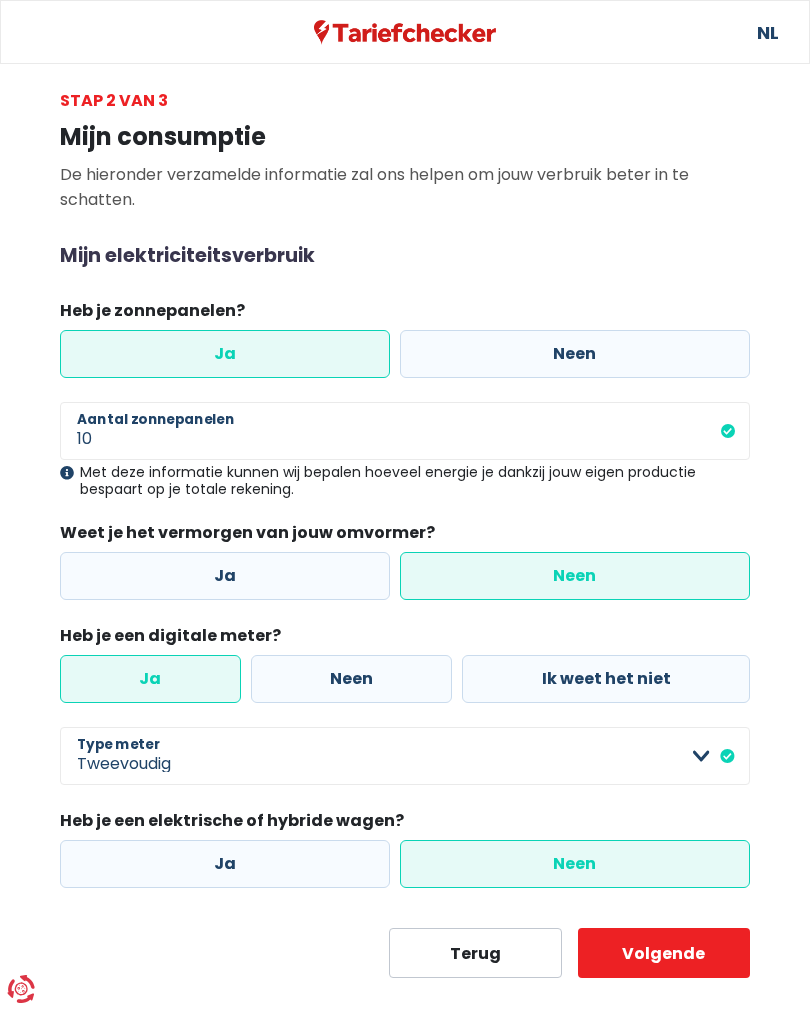 scroll, scrollTop: 15, scrollLeft: 0, axis: vertical 